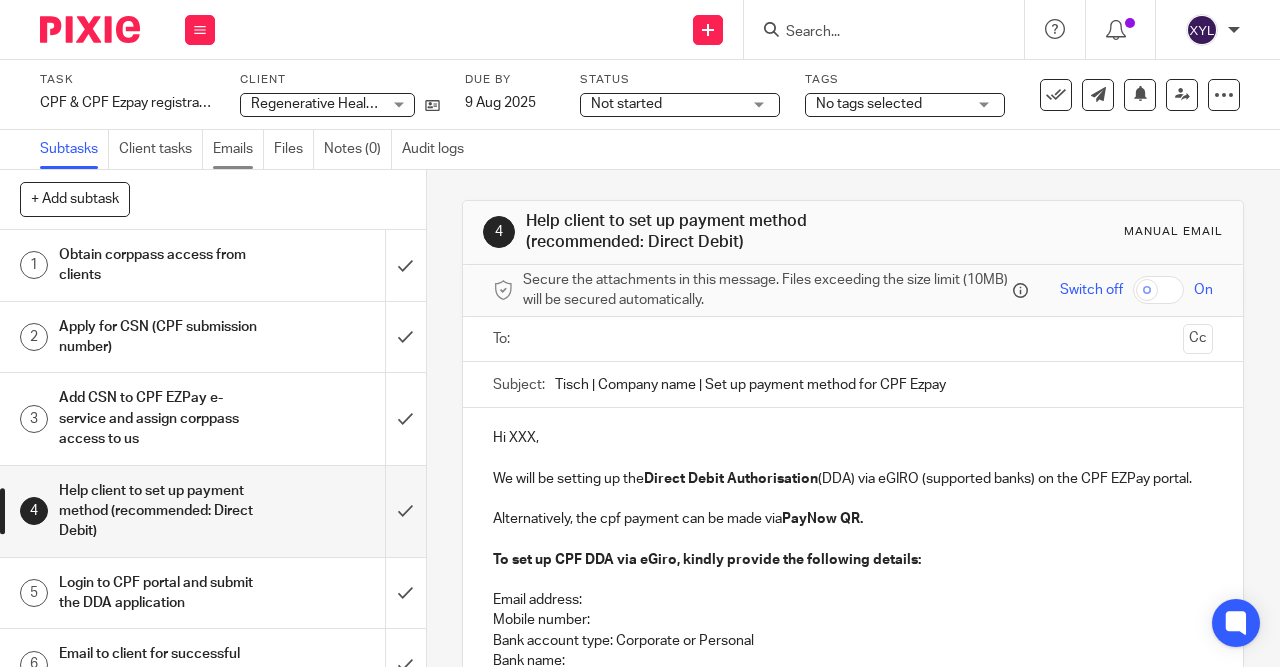 scroll, scrollTop: 0, scrollLeft: 0, axis: both 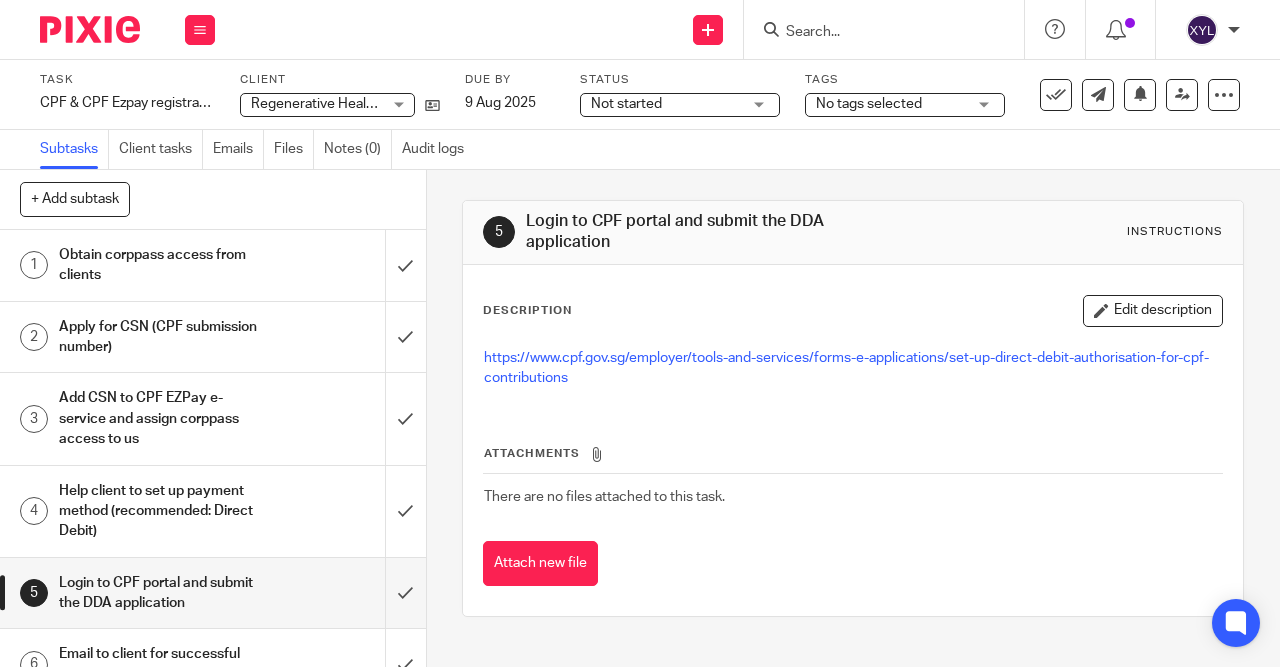 click at bounding box center [884, 29] 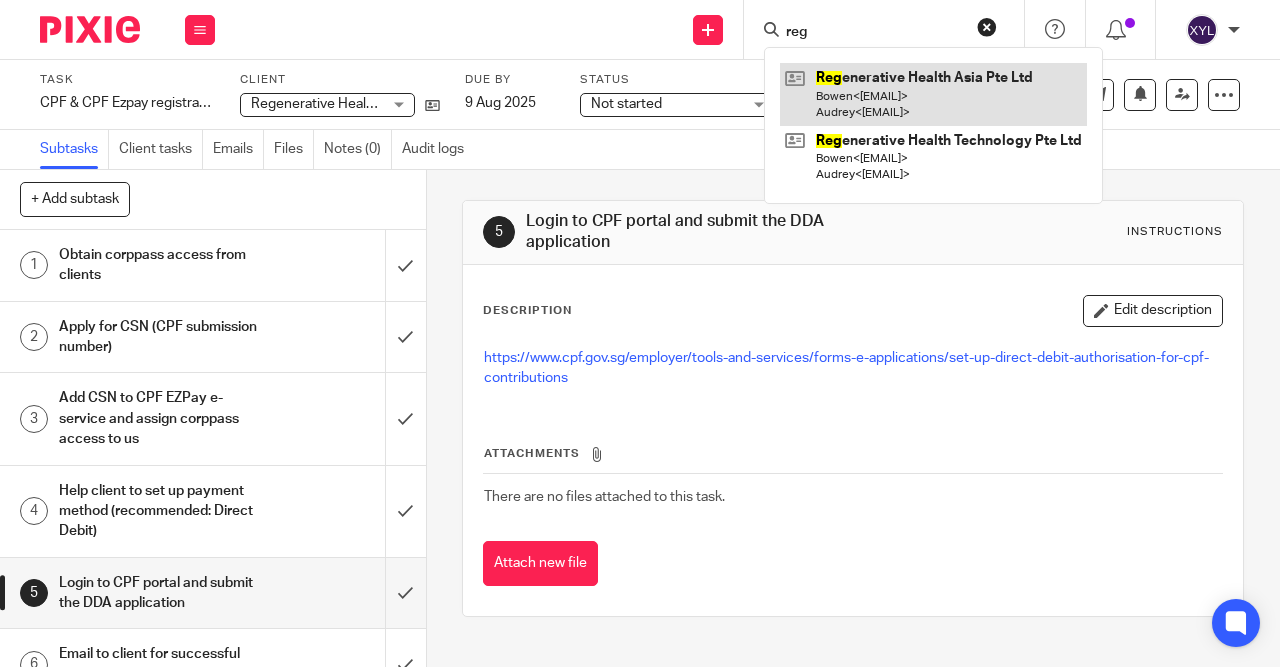 type on "reg" 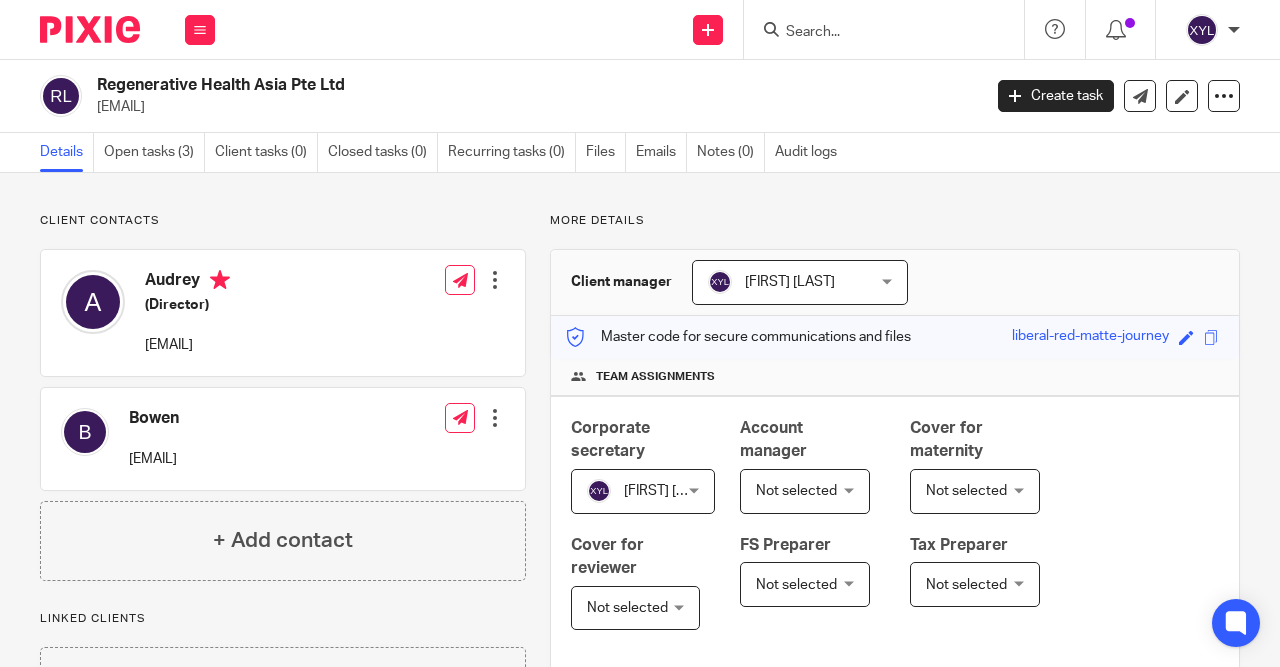 scroll, scrollTop: 0, scrollLeft: 0, axis: both 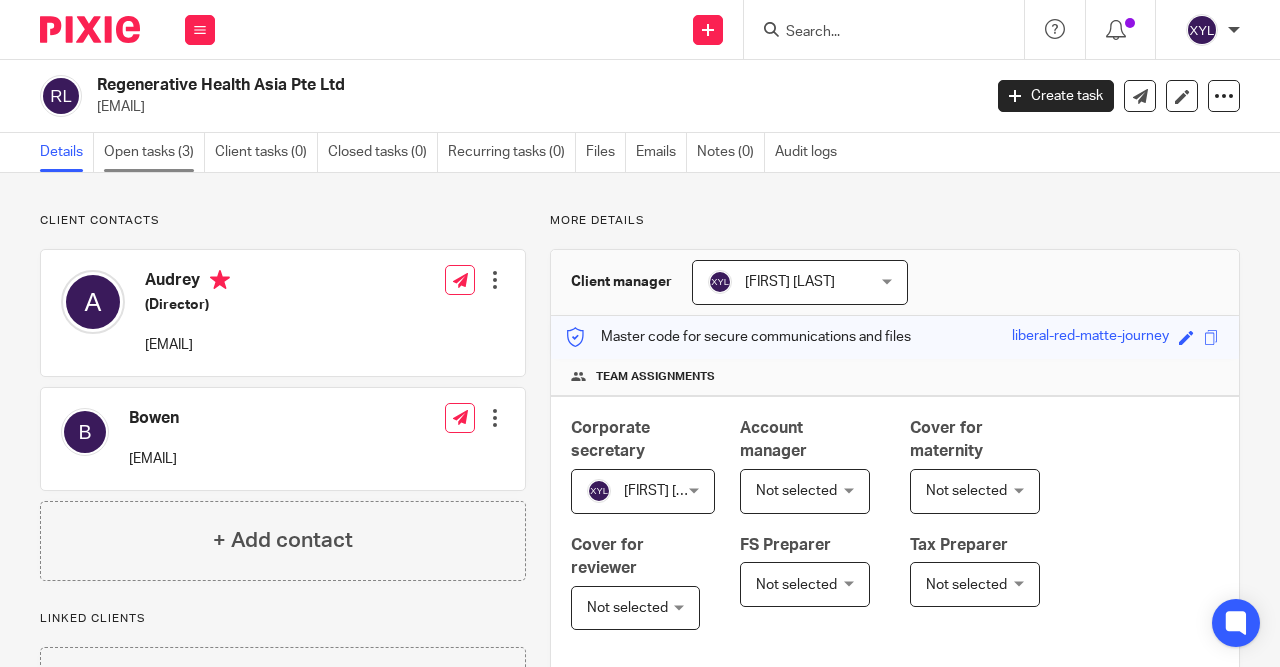 click on "Open tasks (3)" at bounding box center [154, 152] 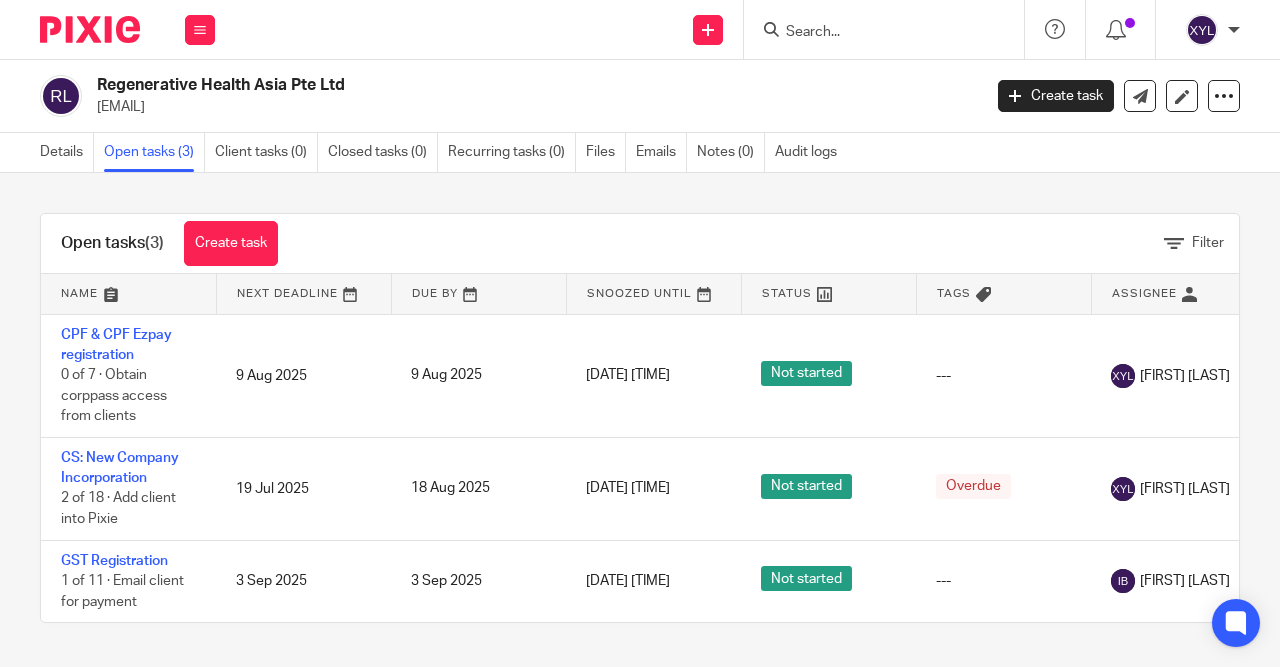 scroll, scrollTop: 0, scrollLeft: 0, axis: both 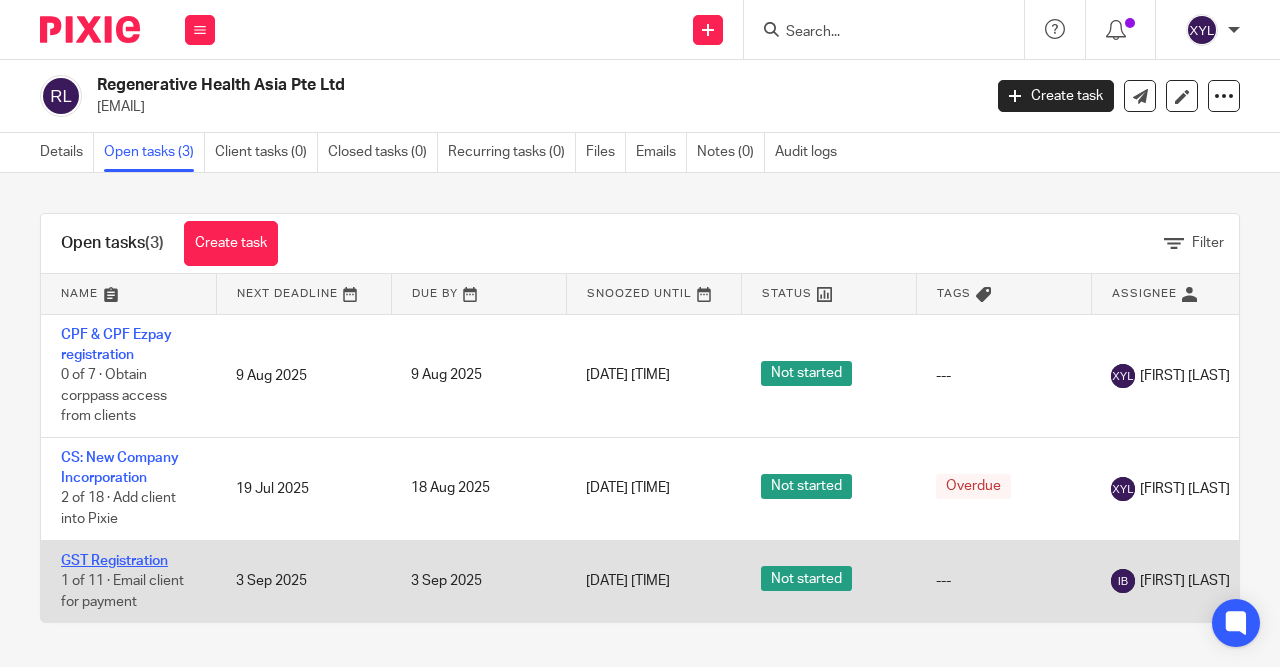 click on "GST Registration" at bounding box center [114, 561] 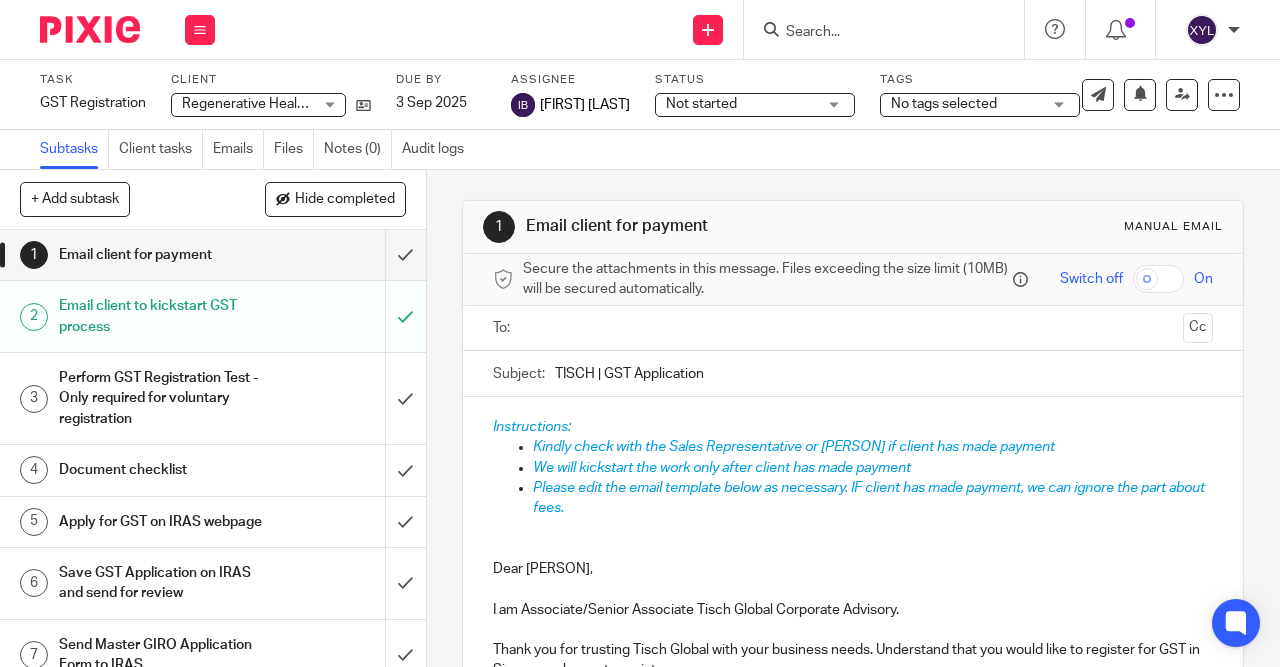 scroll, scrollTop: 0, scrollLeft: 0, axis: both 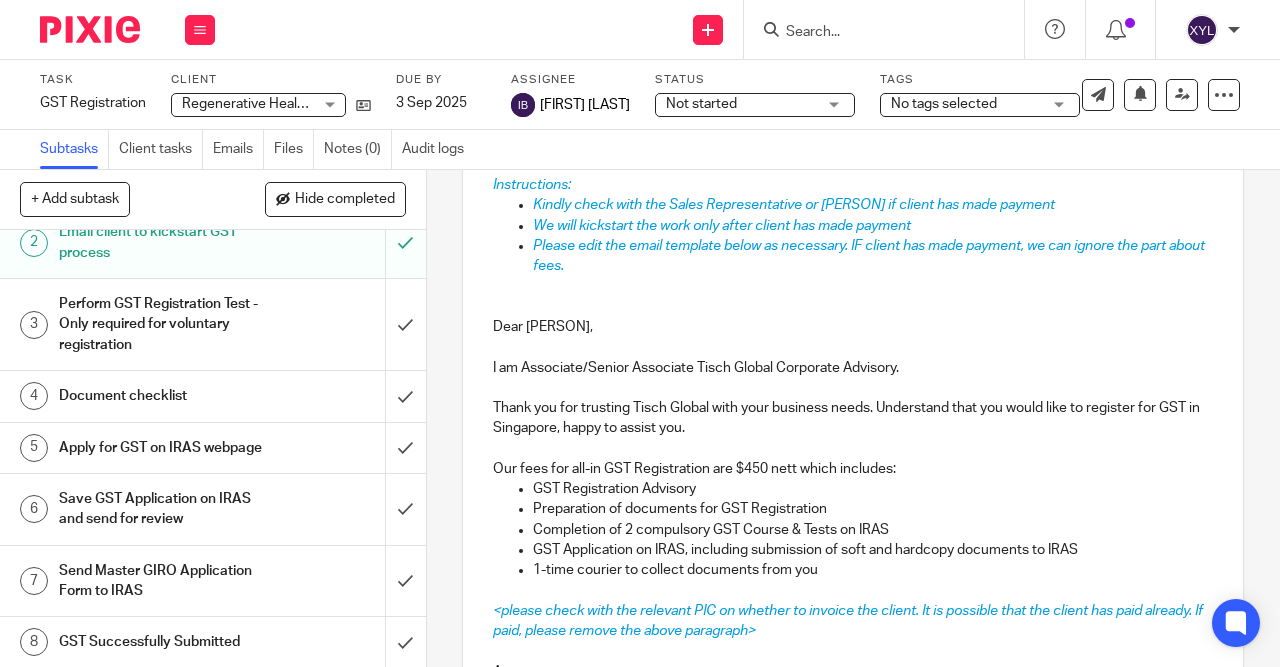 click on "Apply for GST on IRAS webpage" at bounding box center (161, 448) 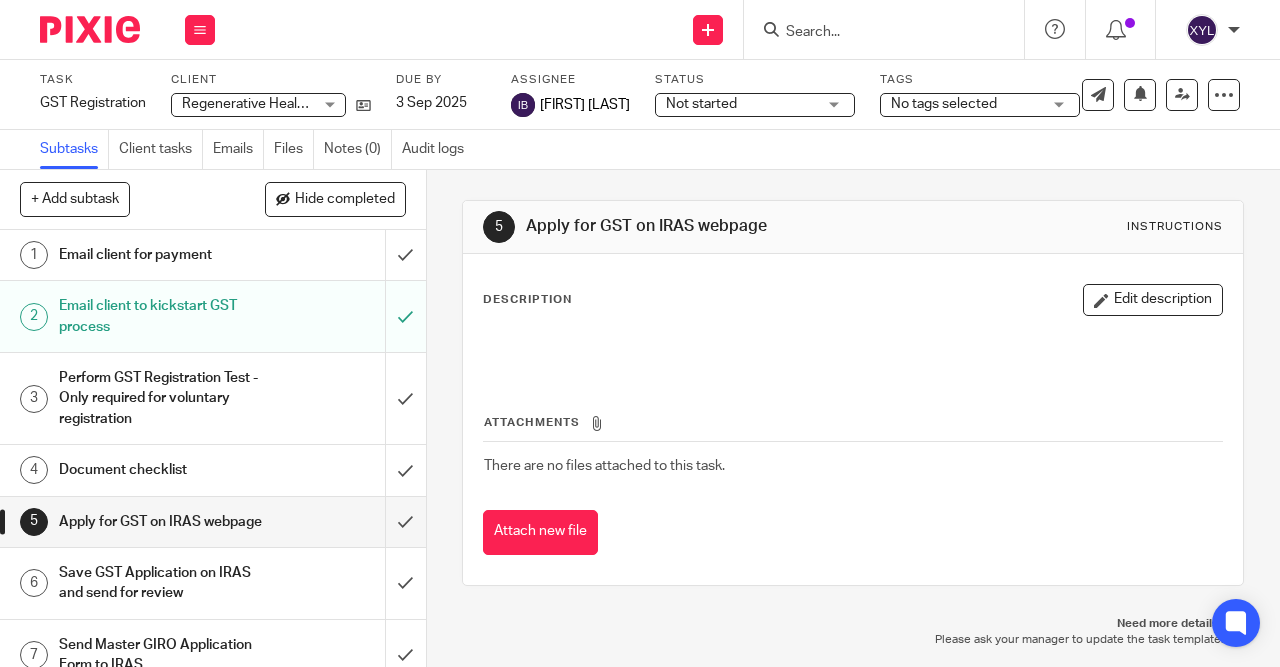 click on "Perform GST Registration Test - Only required for voluntary registration" at bounding box center (161, 398) 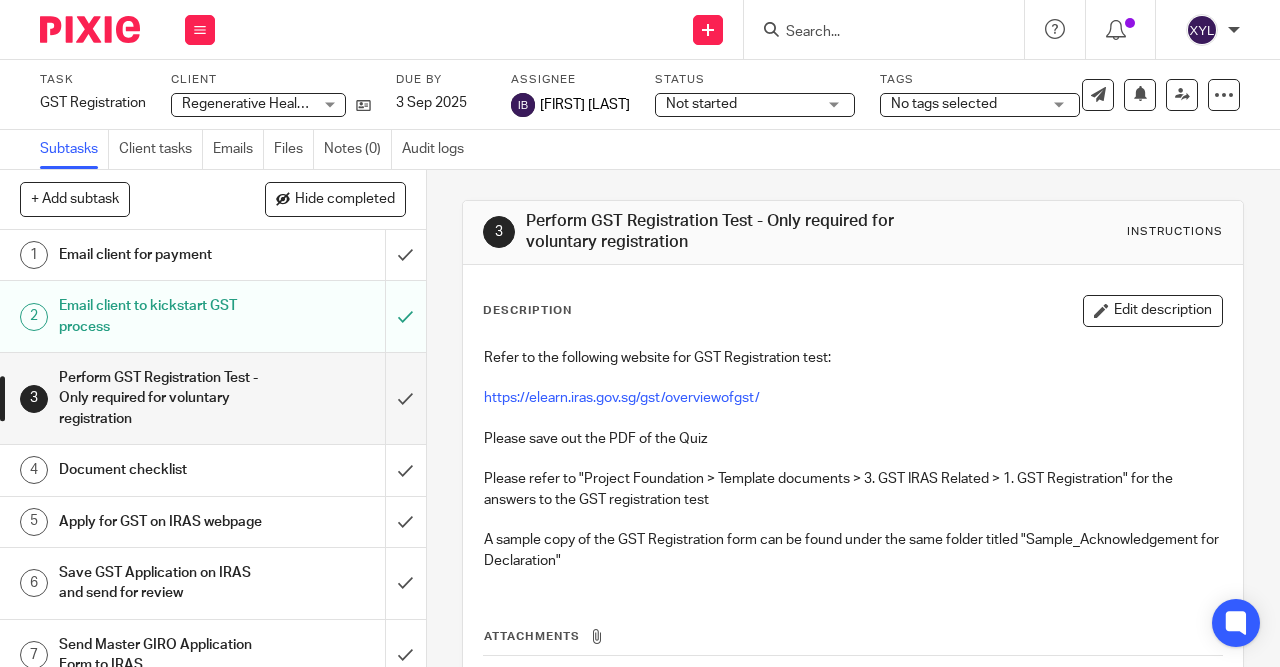 scroll, scrollTop: 0, scrollLeft: 0, axis: both 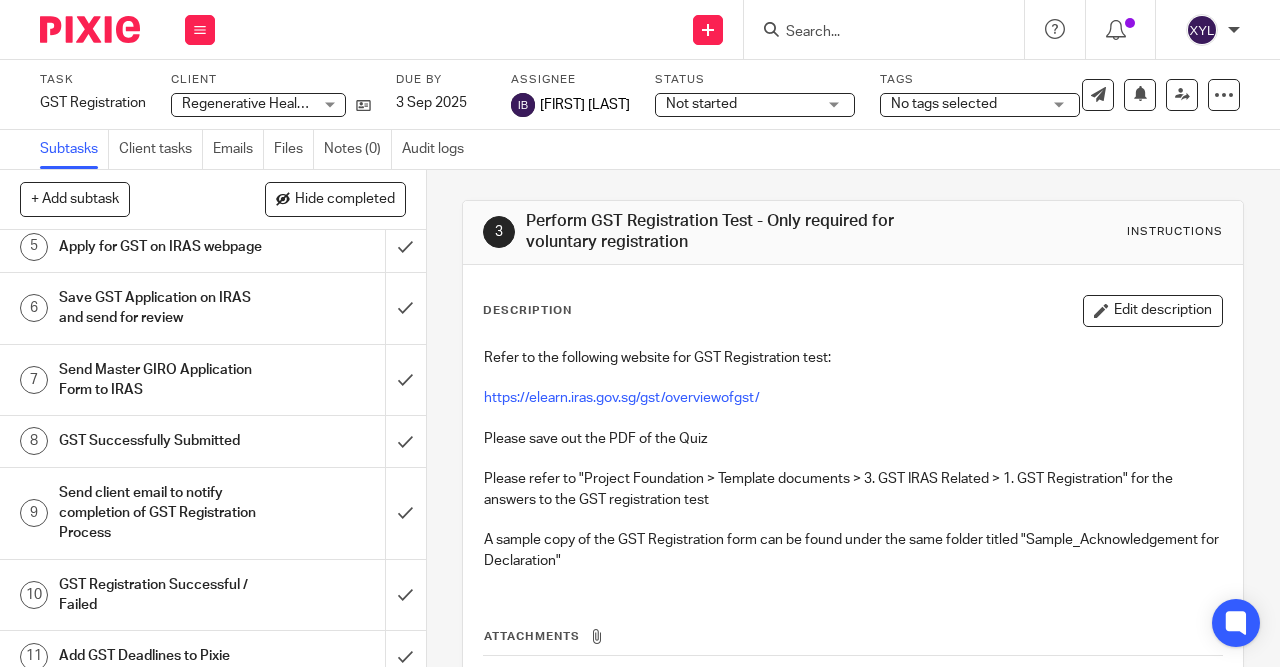 click on "Send Master GIRO Application Form to IRAS" at bounding box center [161, 380] 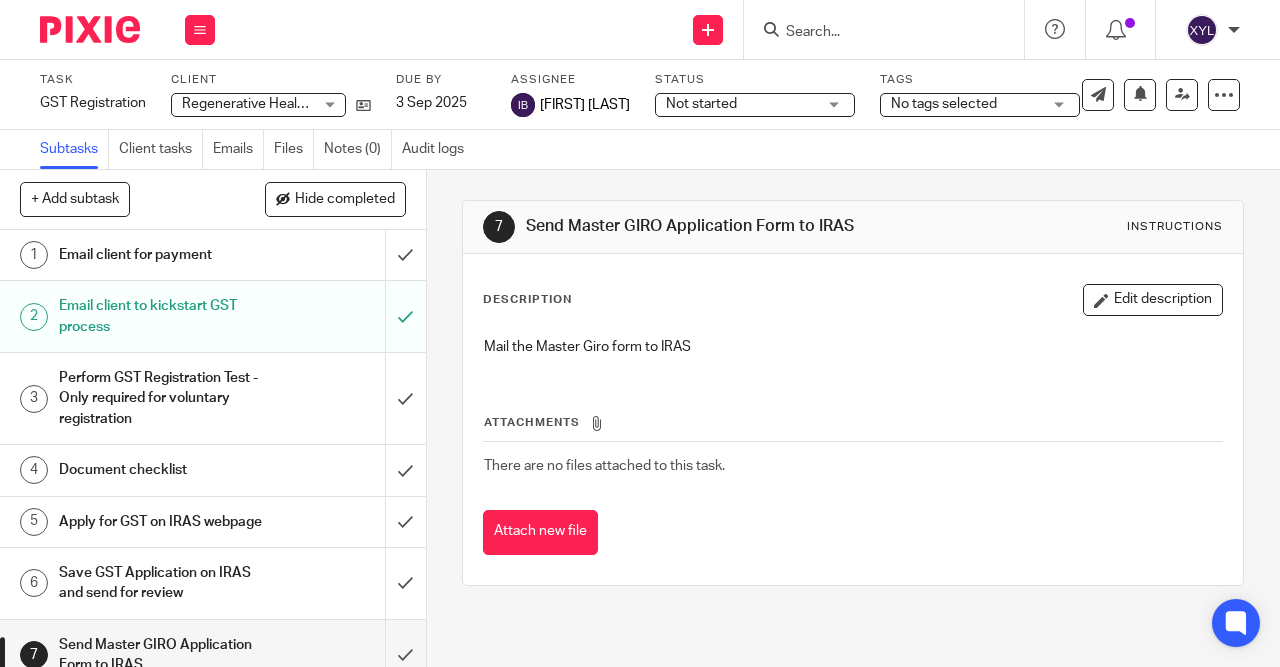 scroll, scrollTop: 0, scrollLeft: 0, axis: both 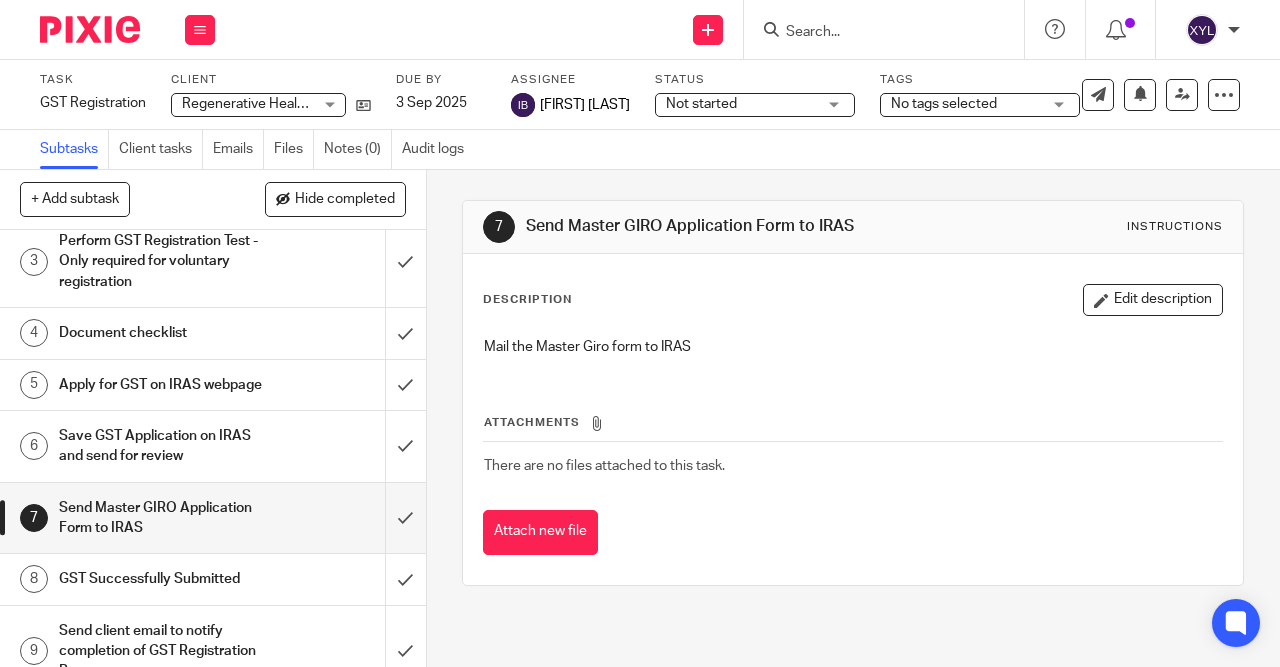click on "Apply for GST on IRAS webpage" at bounding box center [161, 385] 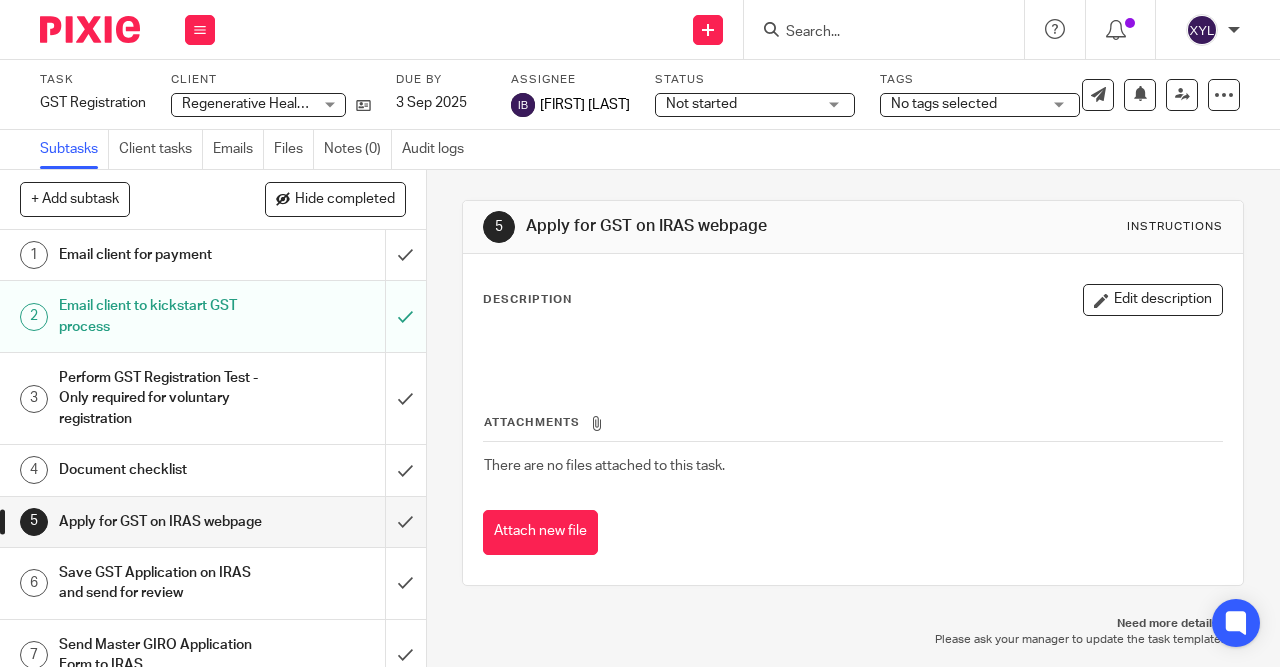 scroll, scrollTop: 0, scrollLeft: 0, axis: both 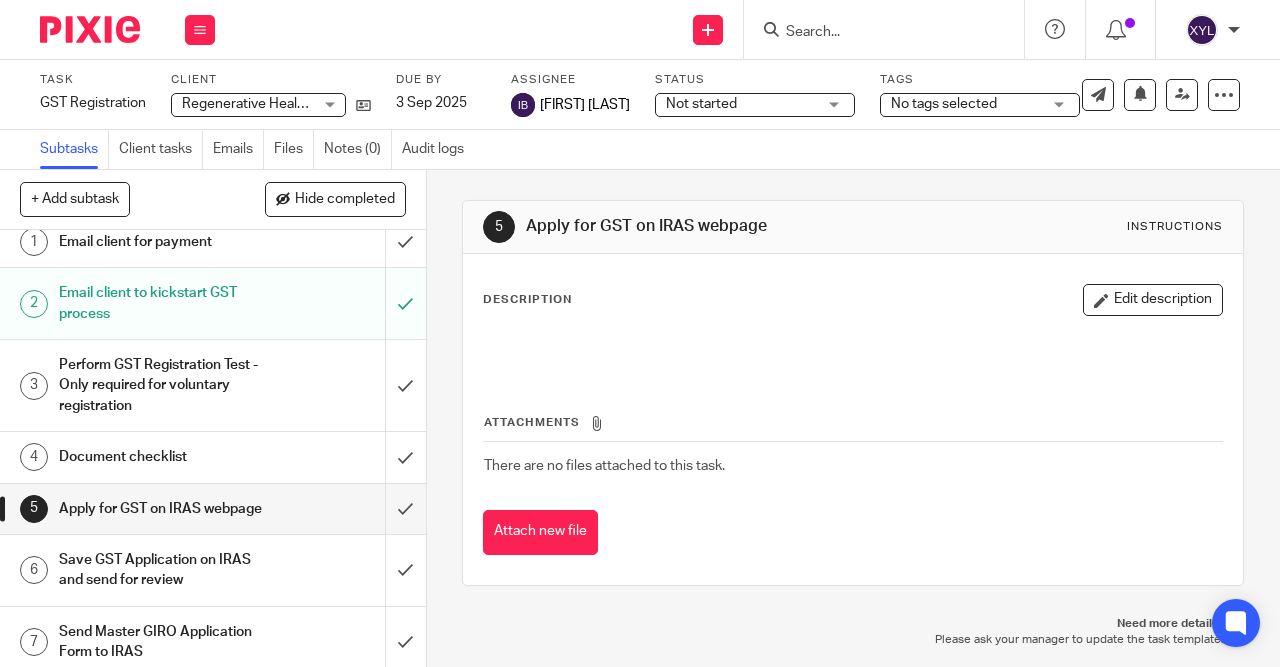 click on "Document checklist" at bounding box center [161, 457] 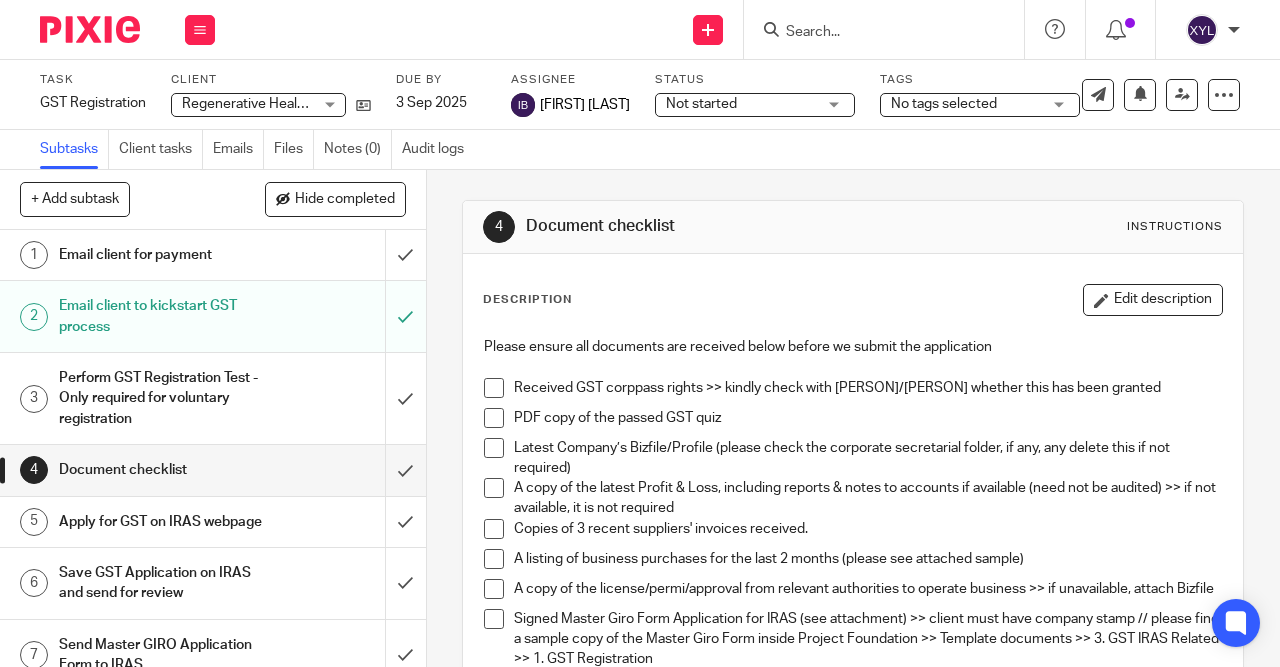 scroll, scrollTop: 0, scrollLeft: 0, axis: both 